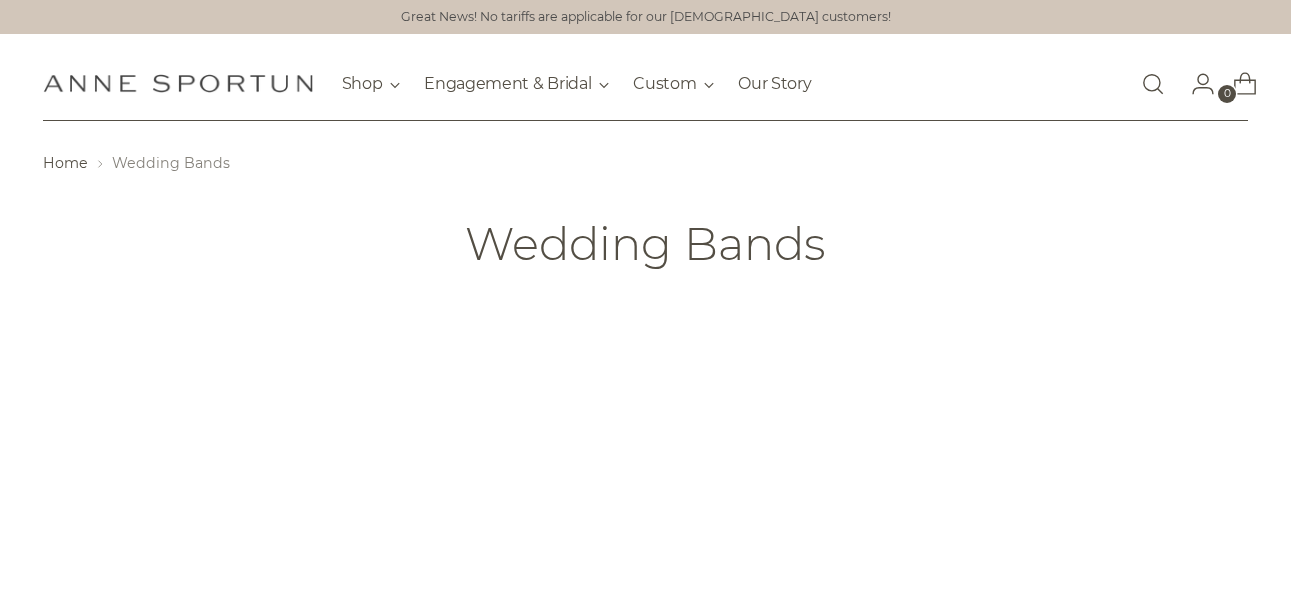 scroll, scrollTop: 0, scrollLeft: 0, axis: both 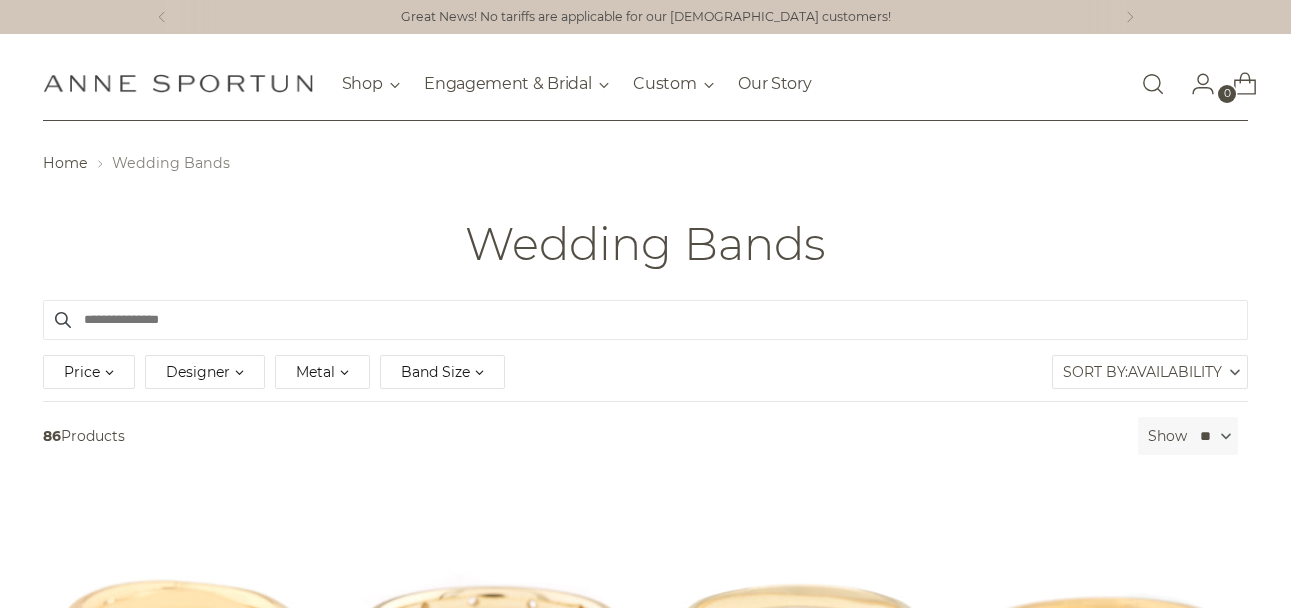 click at bounding box center [1153, 84] 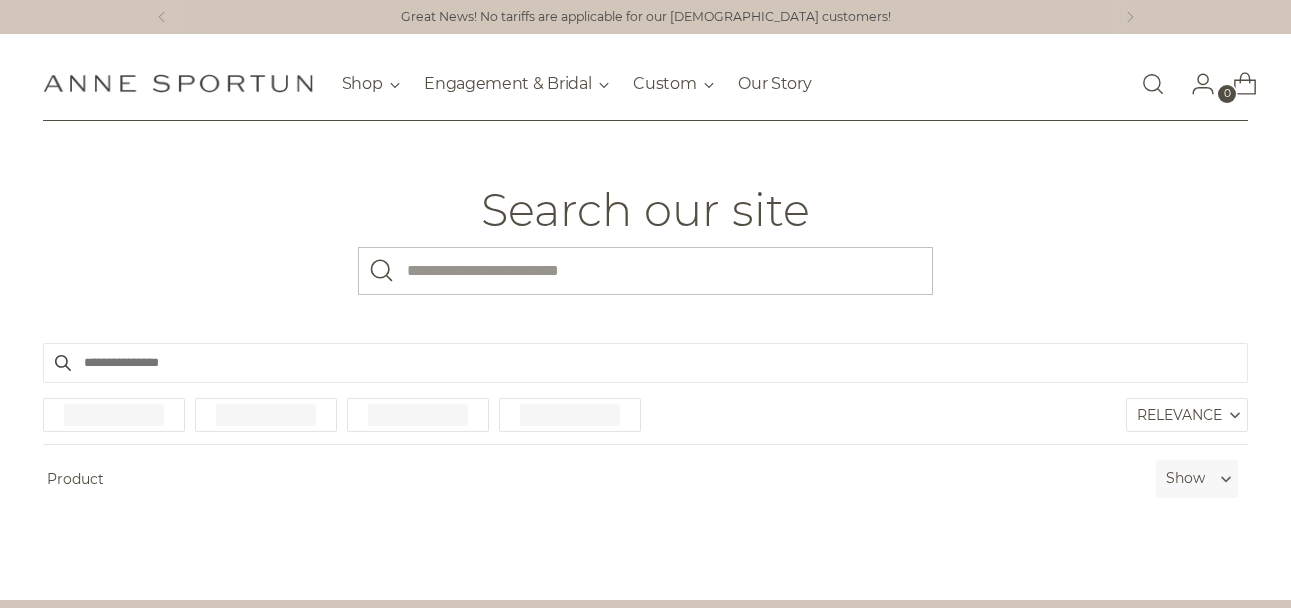 scroll, scrollTop: 0, scrollLeft: 0, axis: both 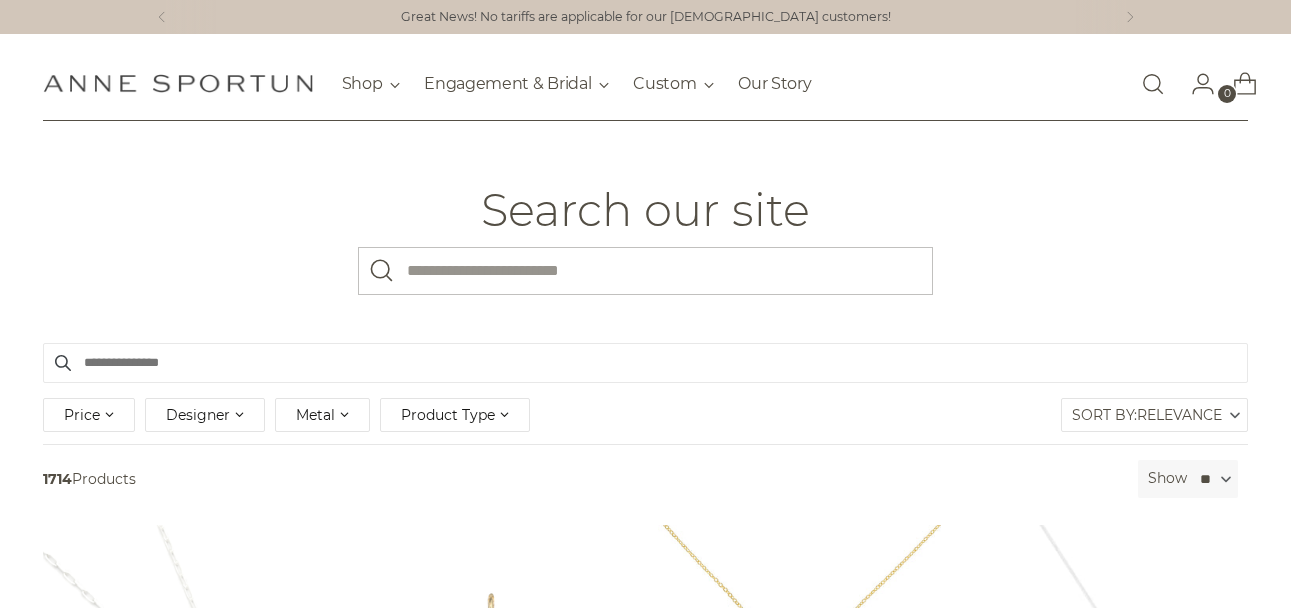 type on "*" 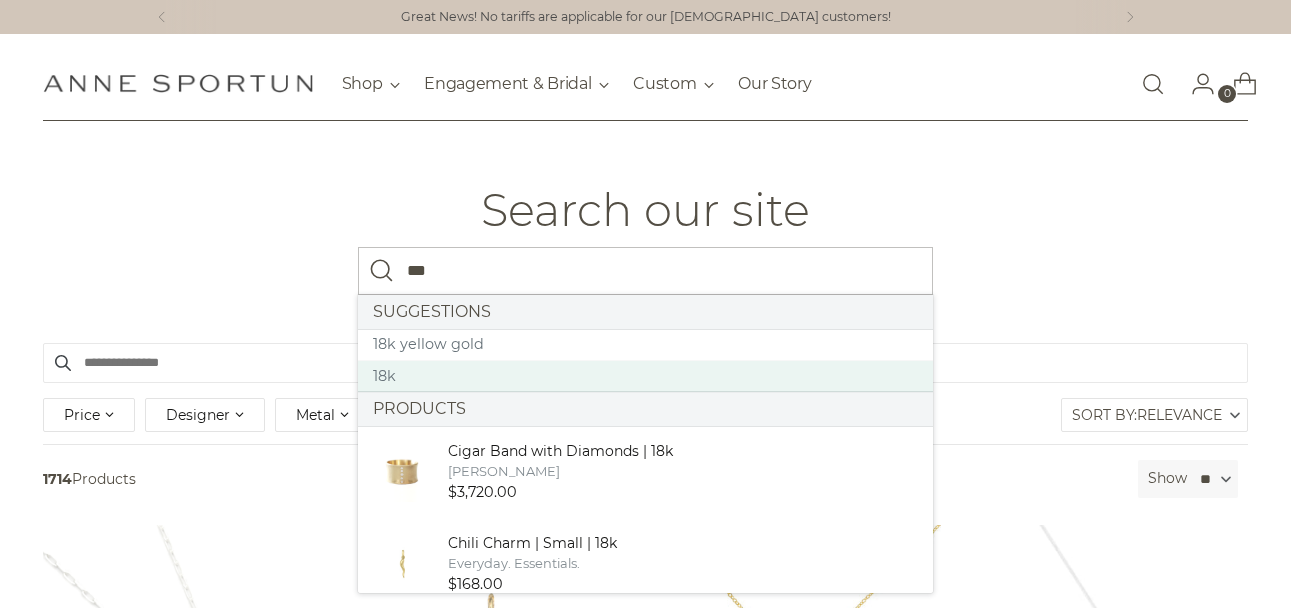 click on "18k" at bounding box center (645, 377) 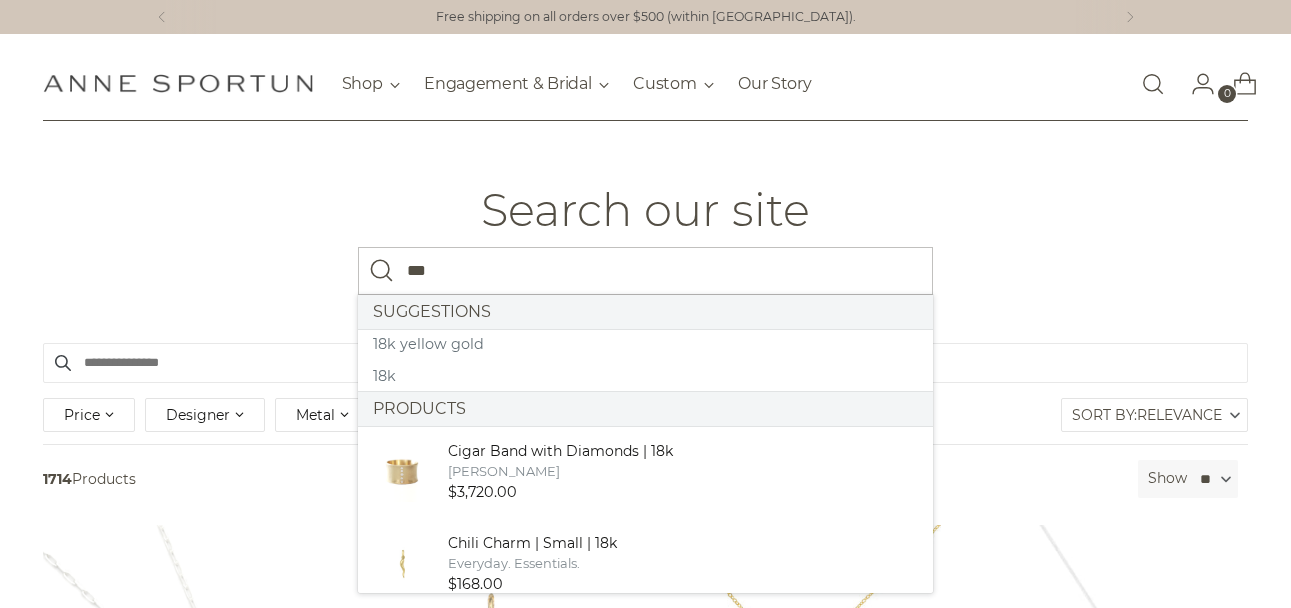 type on "***" 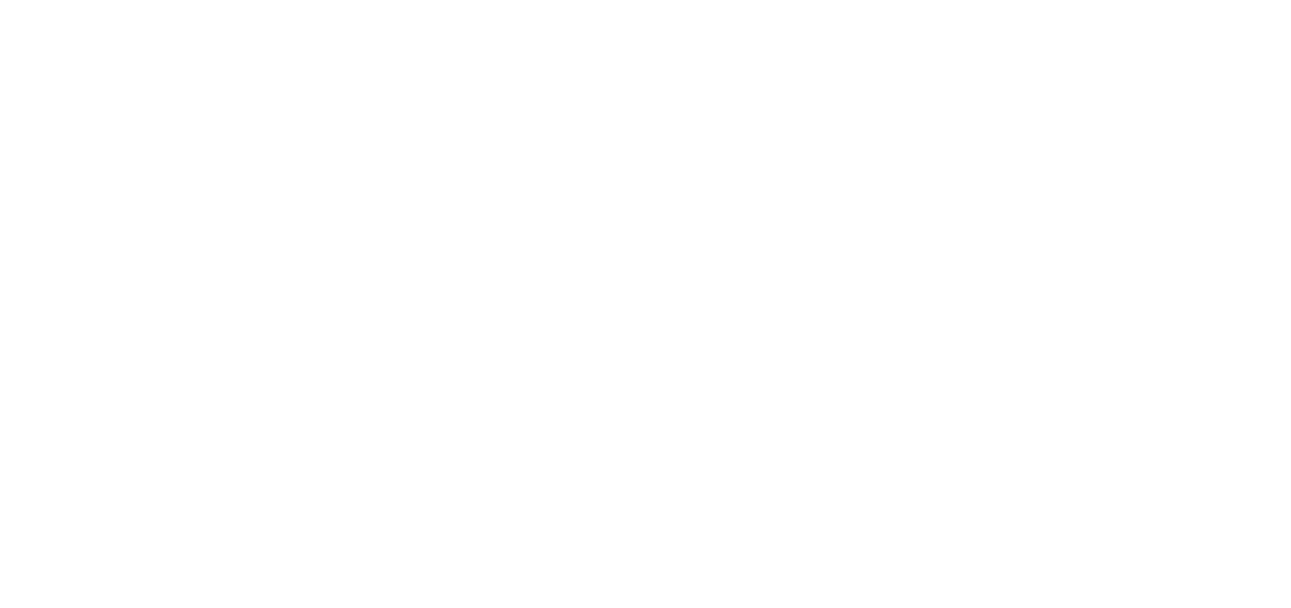 scroll, scrollTop: 0, scrollLeft: 0, axis: both 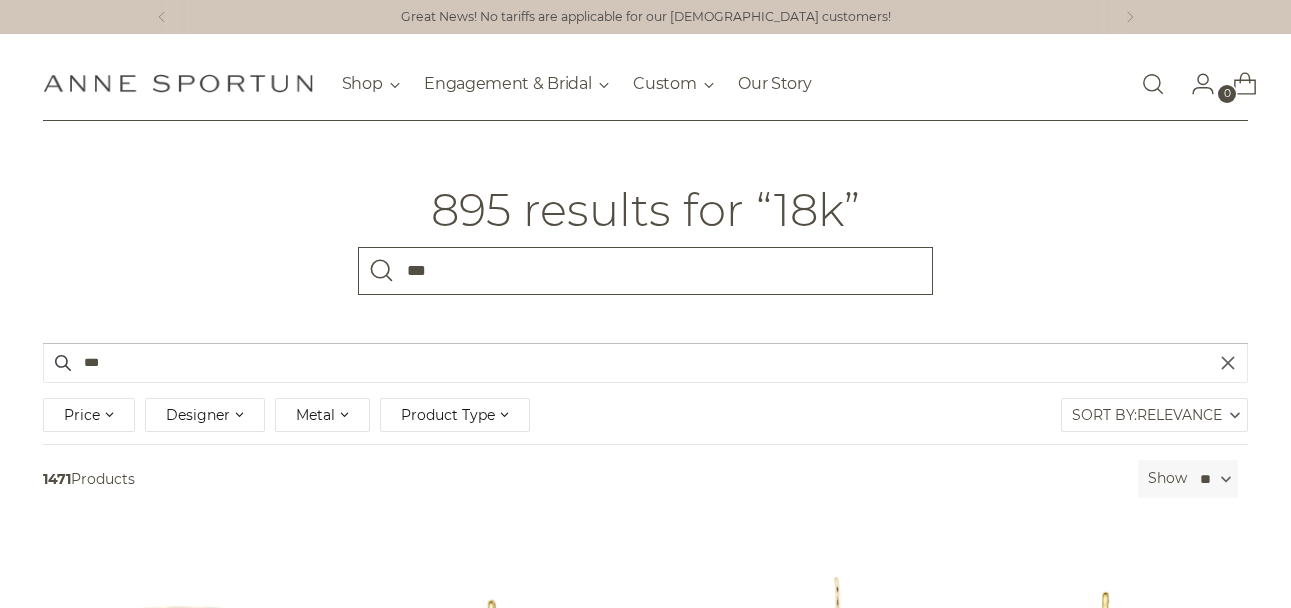 click on "***" at bounding box center (645, 271) 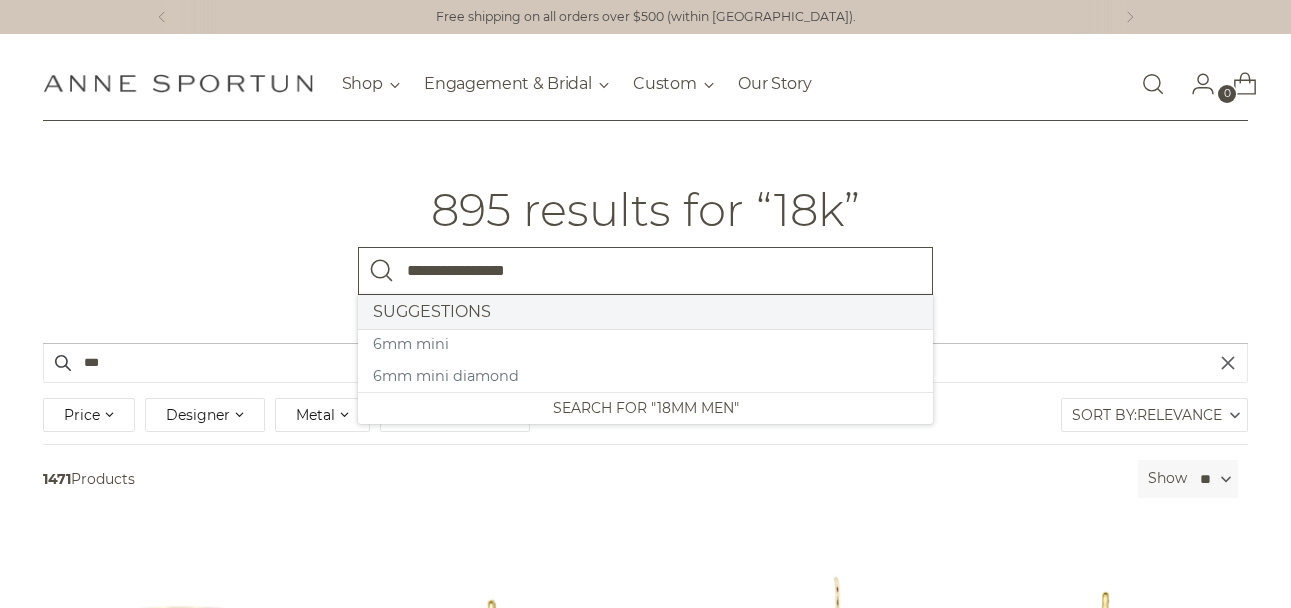 type on "**********" 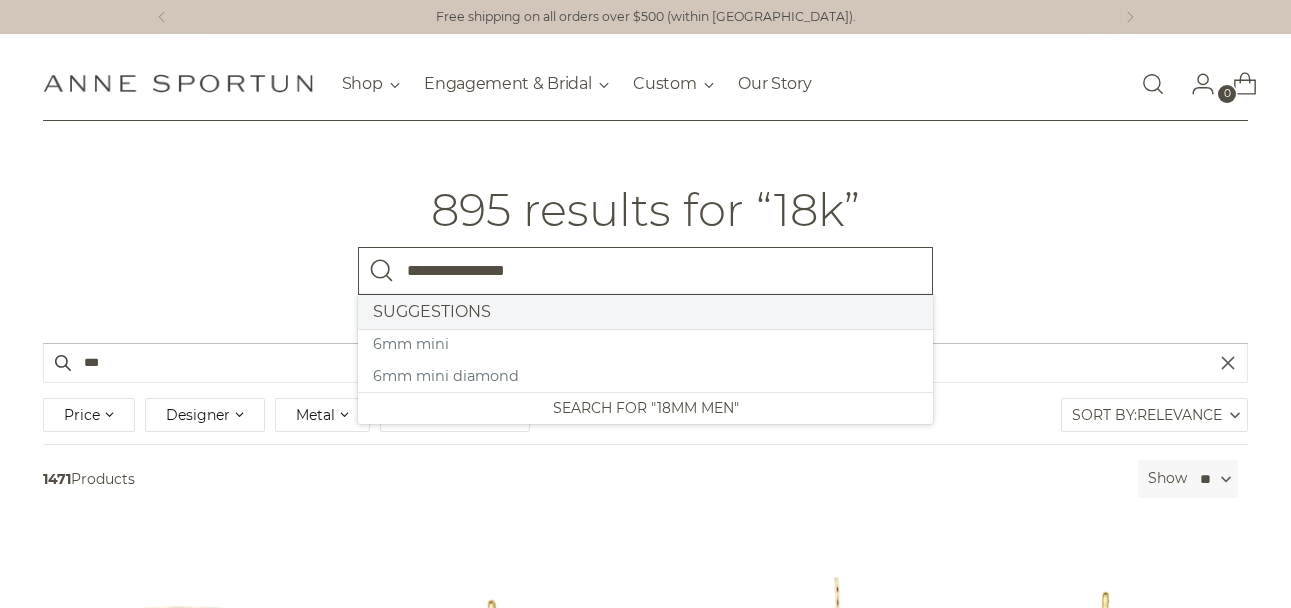 click at bounding box center [382, 271] 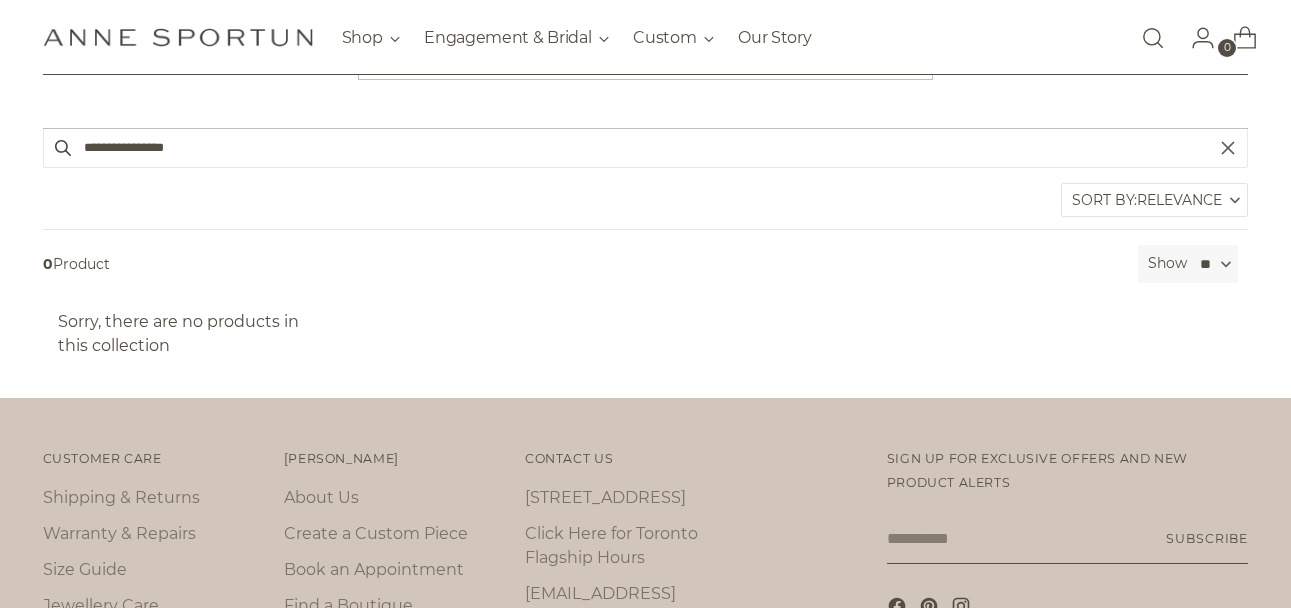 scroll, scrollTop: 171, scrollLeft: 0, axis: vertical 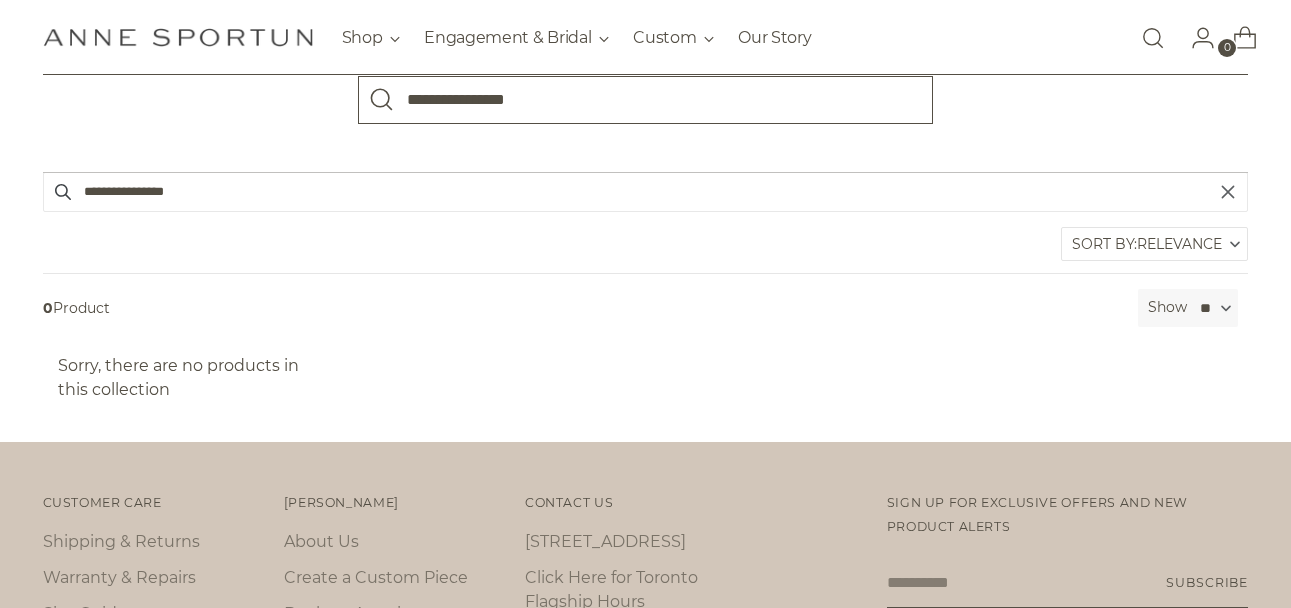 drag, startPoint x: 592, startPoint y: 100, endPoint x: 485, endPoint y: 100, distance: 107 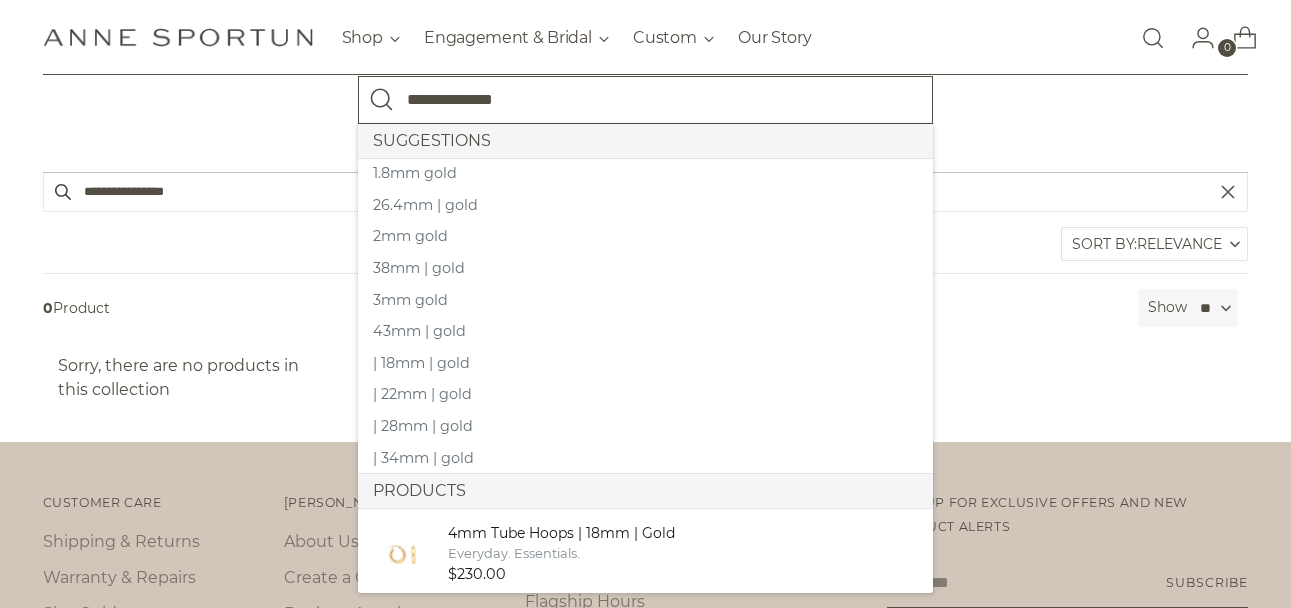 type on "**********" 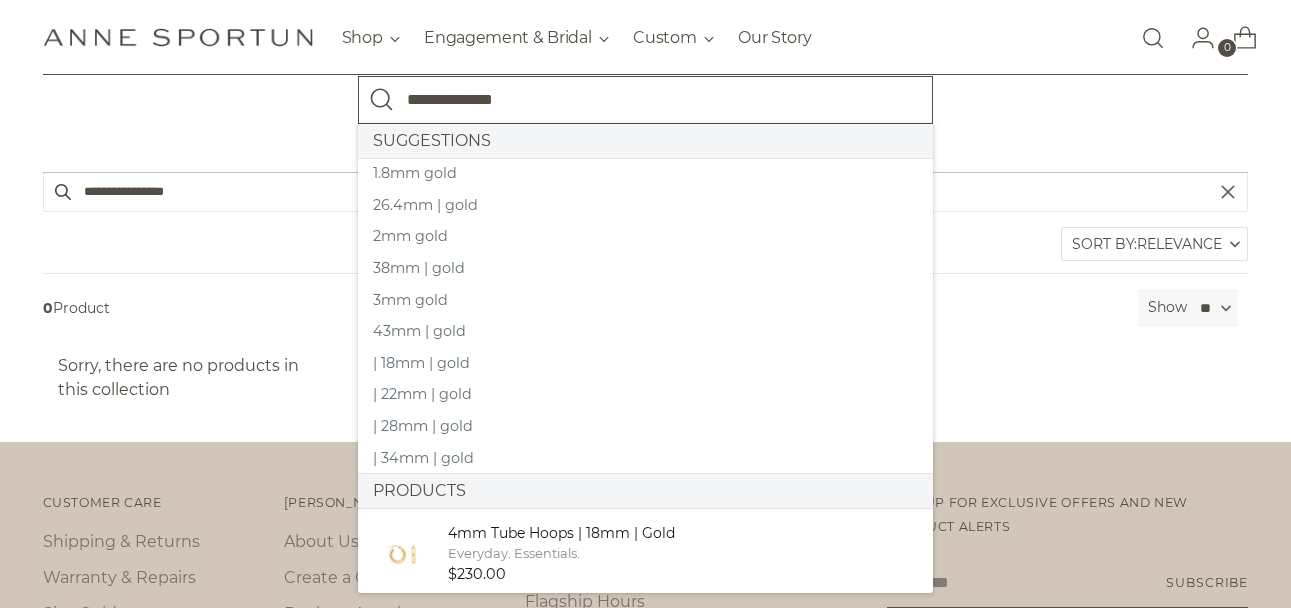 click at bounding box center [382, 100] 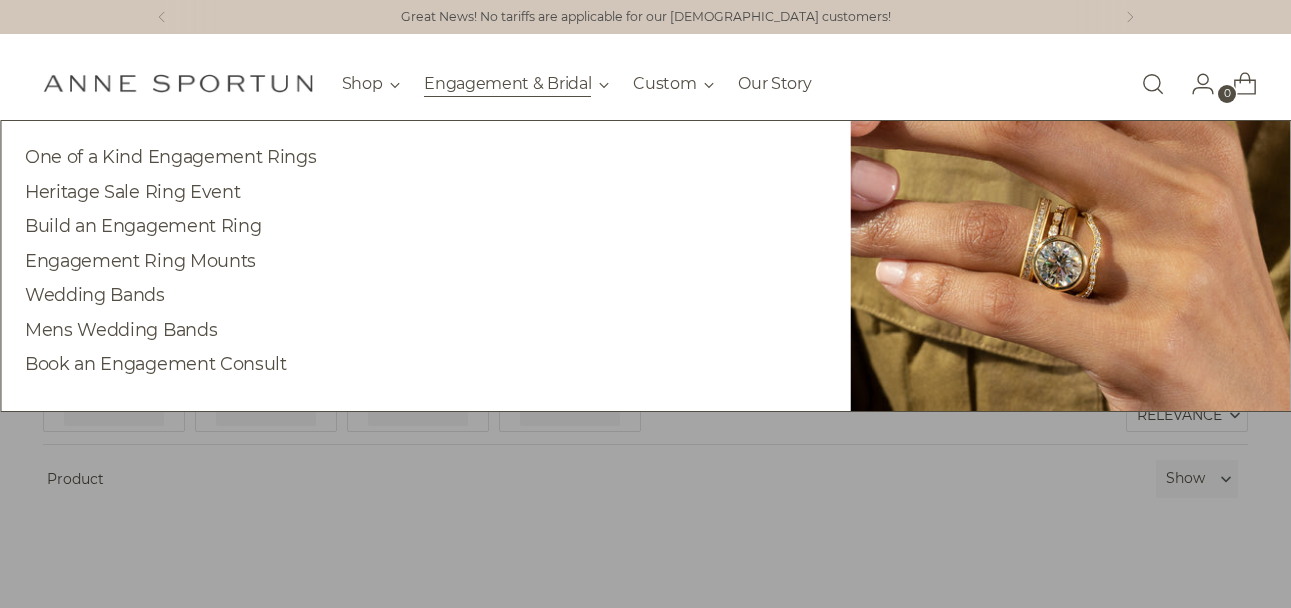 scroll, scrollTop: 0, scrollLeft: 0, axis: both 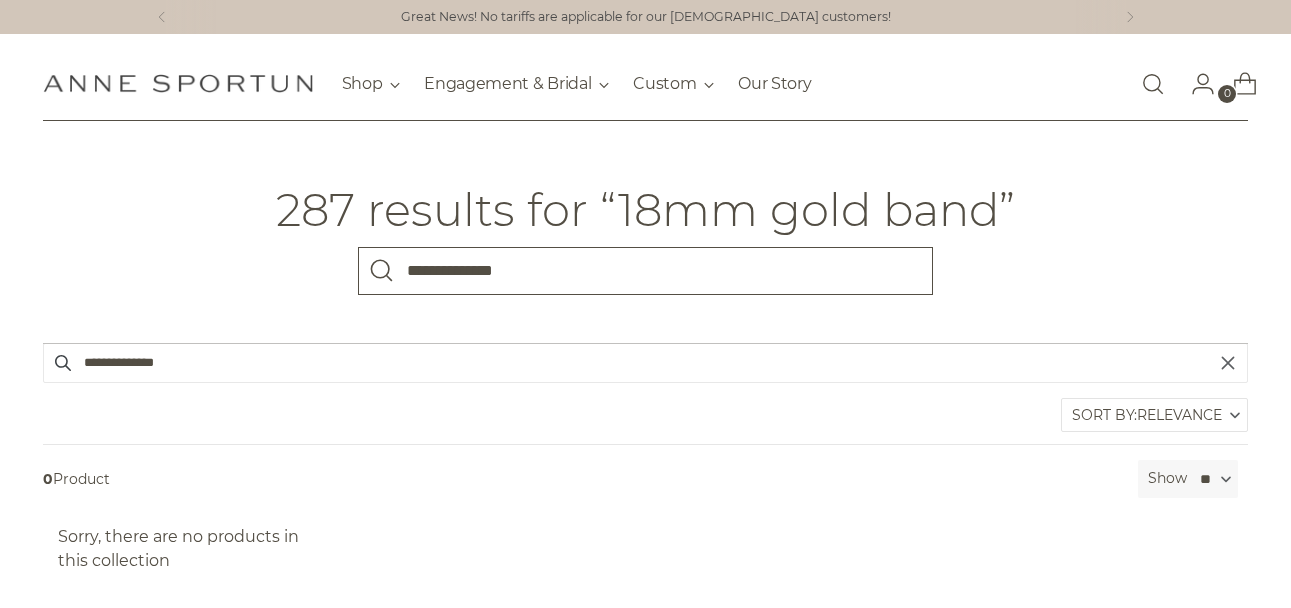 click on "**********" at bounding box center [645, 271] 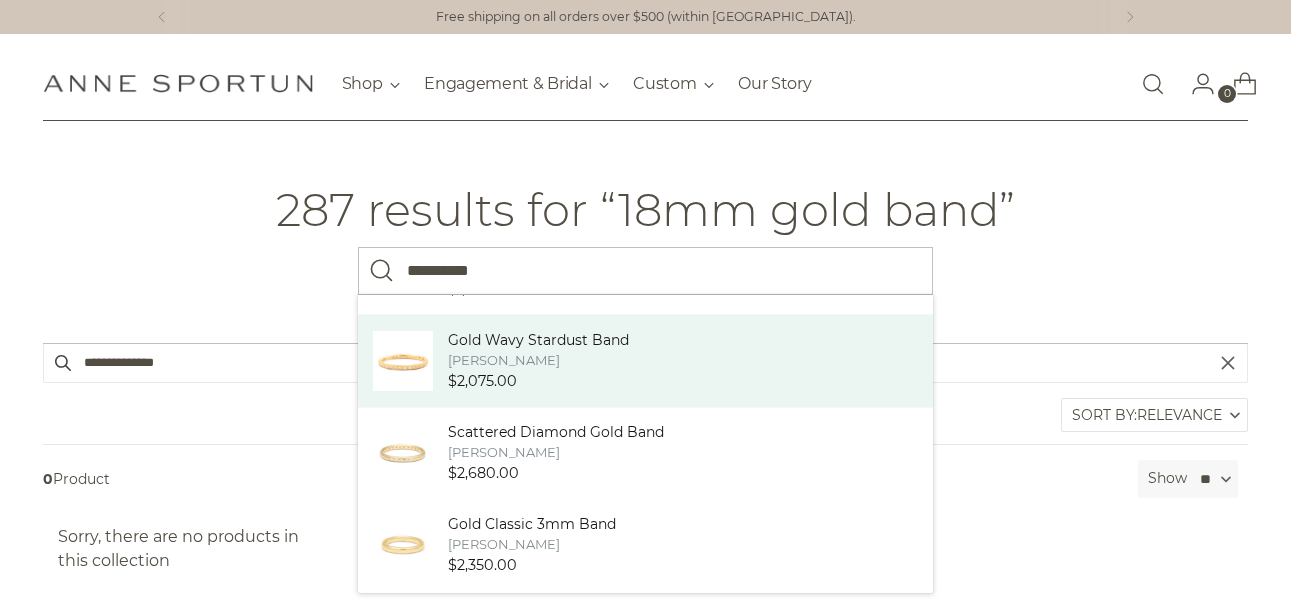 scroll, scrollTop: 397, scrollLeft: 0, axis: vertical 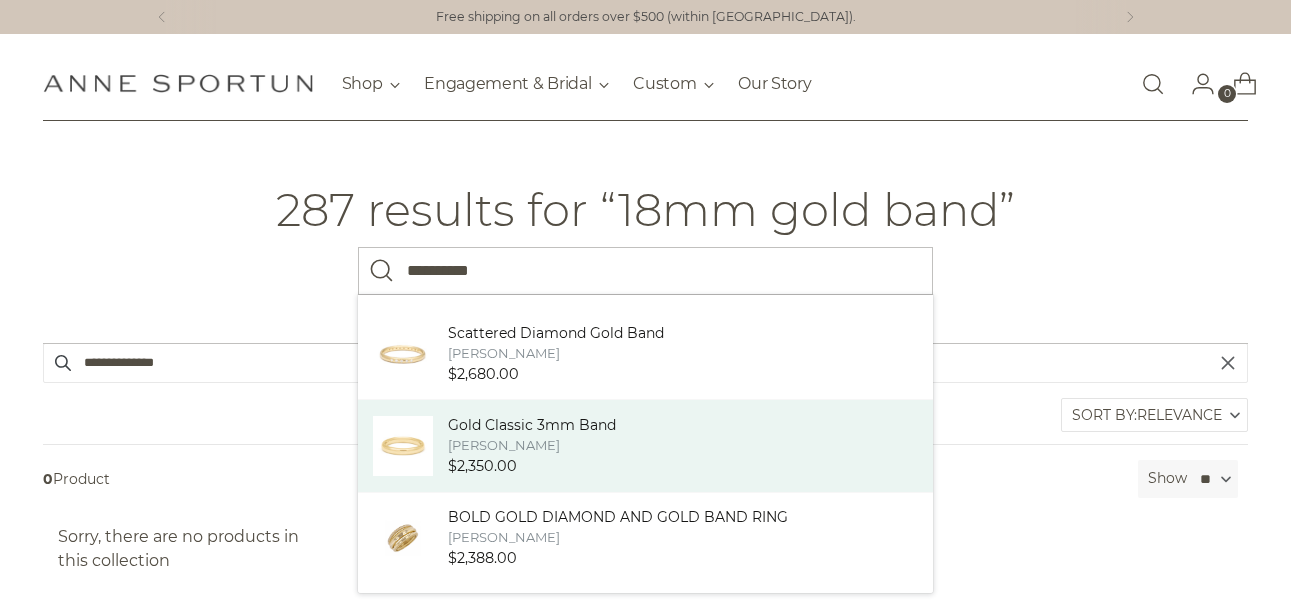 click on "[PERSON_NAME]" at bounding box center (532, 445) 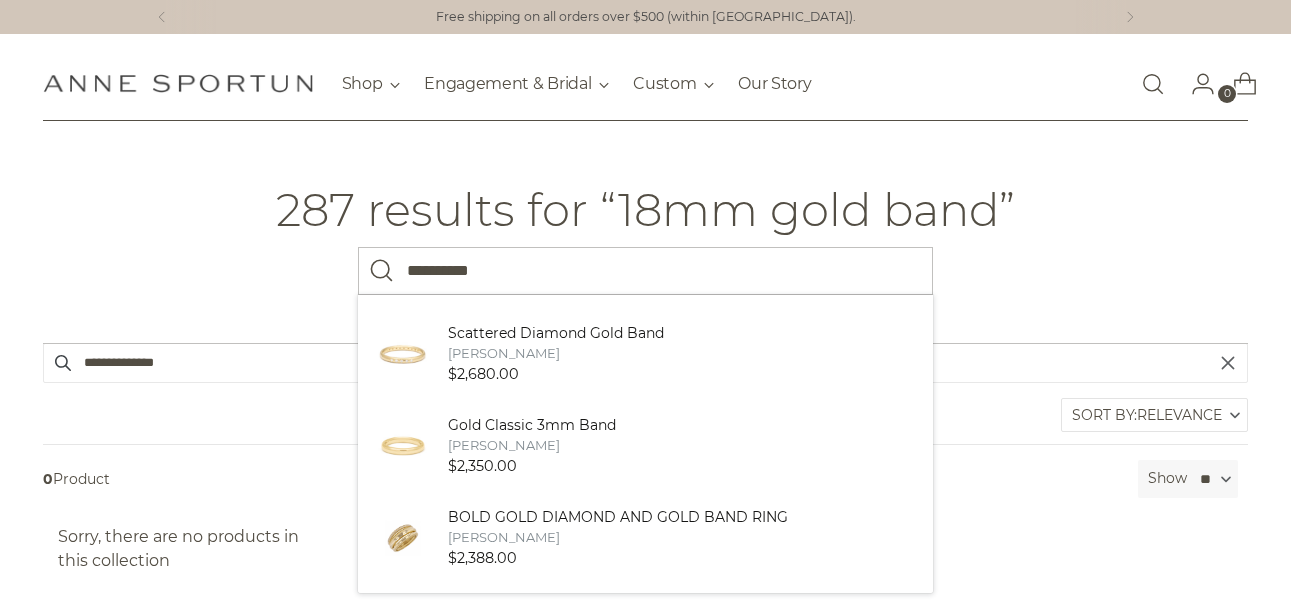 type on "*********" 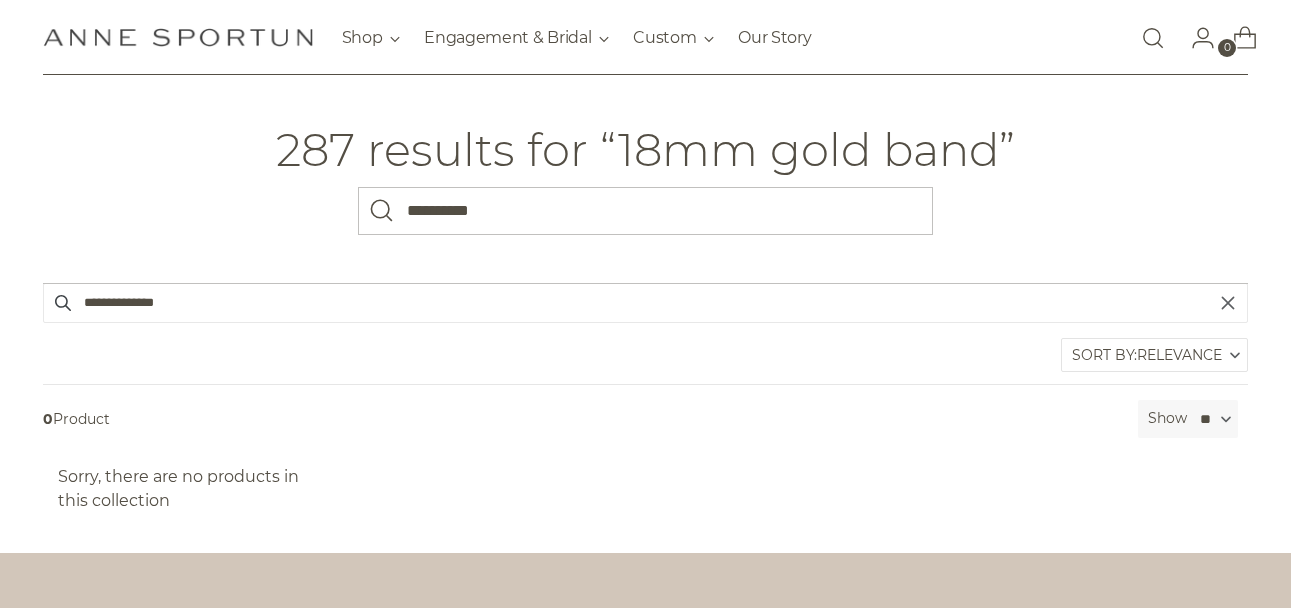 scroll, scrollTop: 59, scrollLeft: 0, axis: vertical 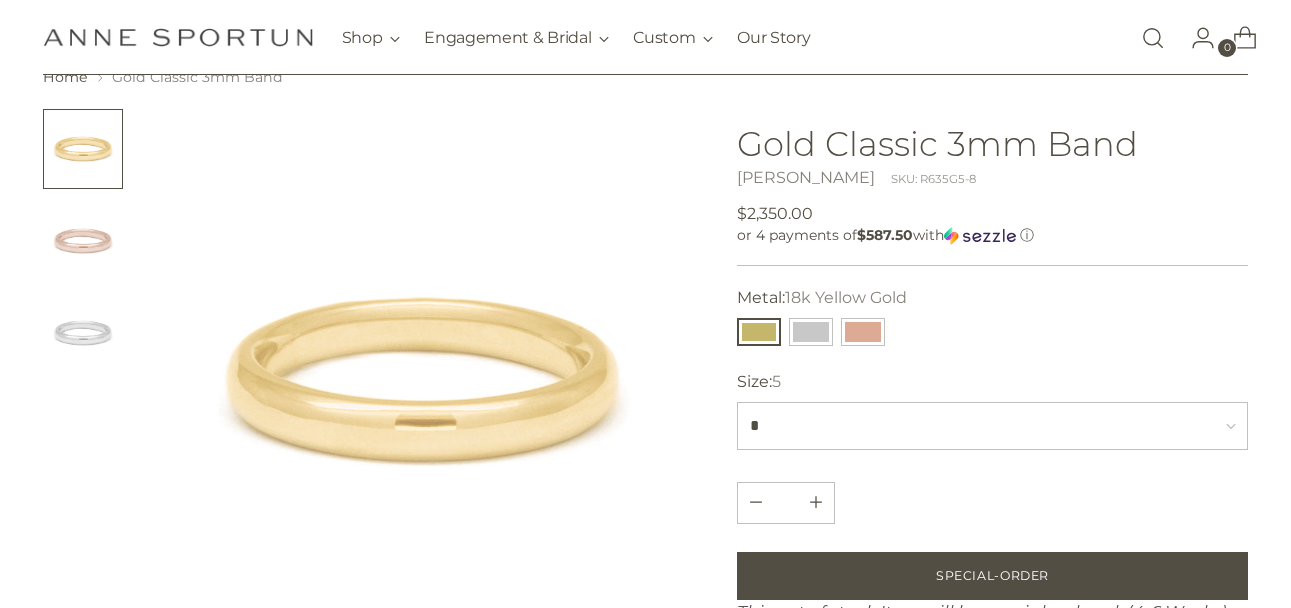 click at bounding box center (83, 241) 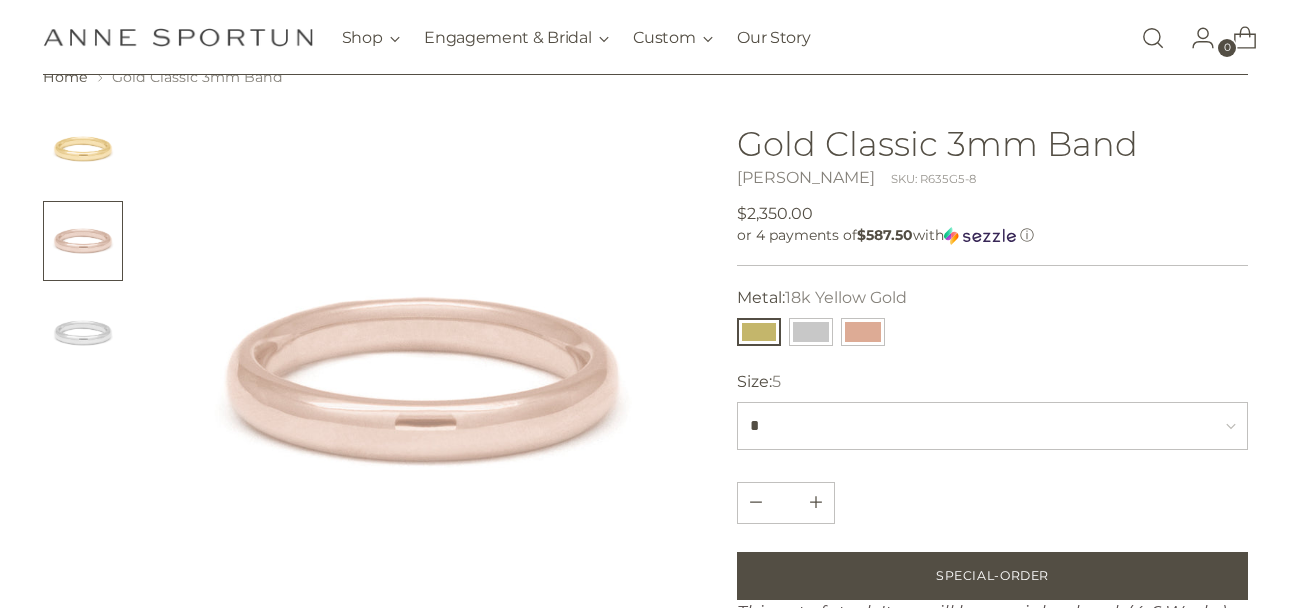 click at bounding box center (83, 333) 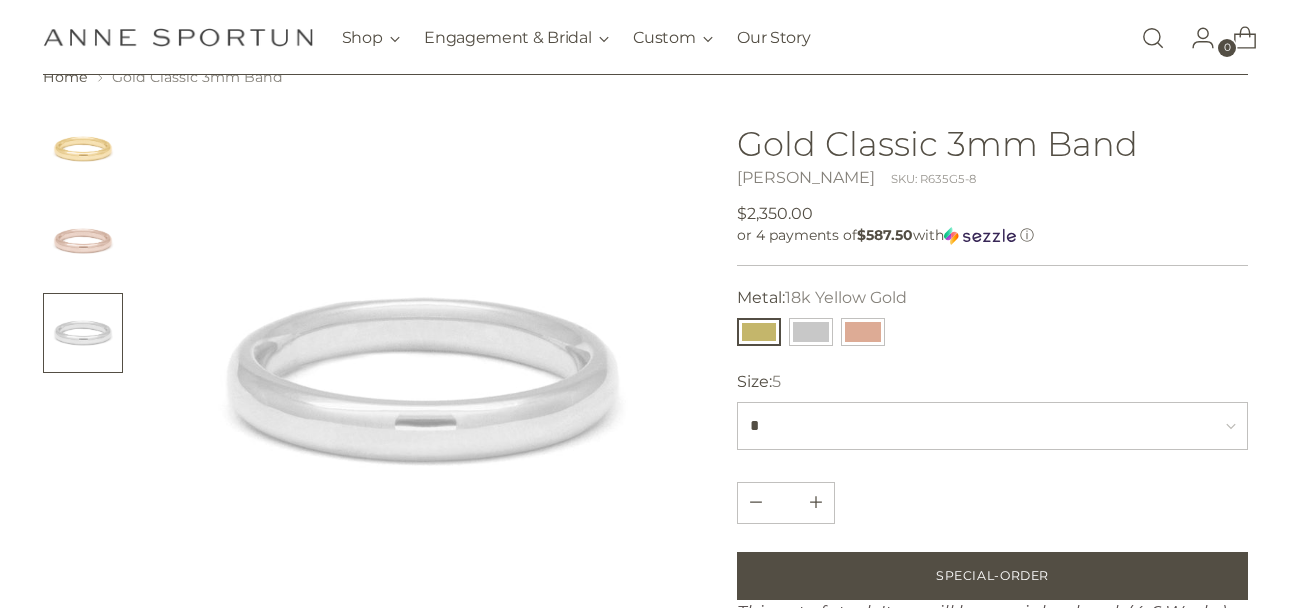 click at bounding box center [83, 149] 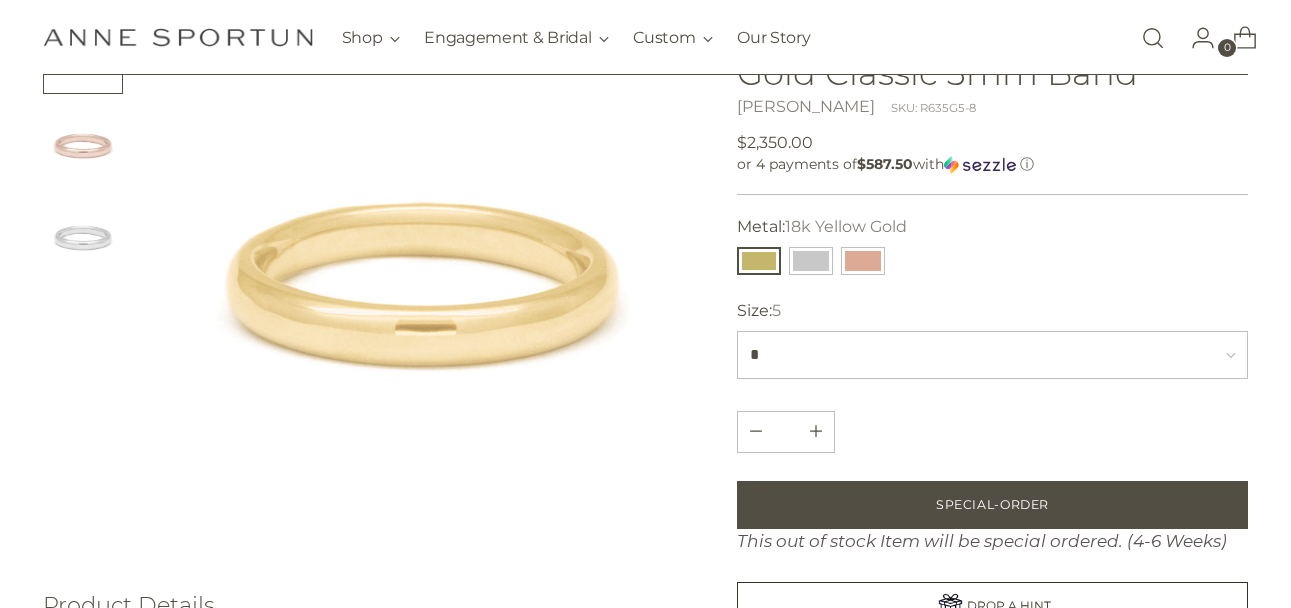 scroll, scrollTop: 0, scrollLeft: 0, axis: both 